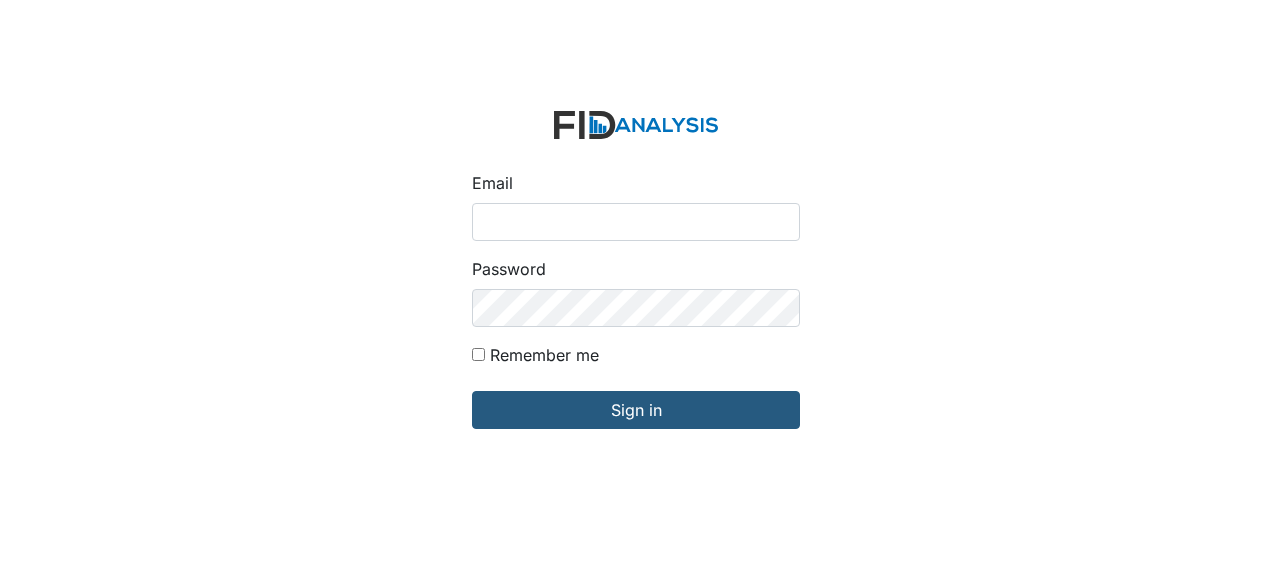 scroll, scrollTop: 0, scrollLeft: 0, axis: both 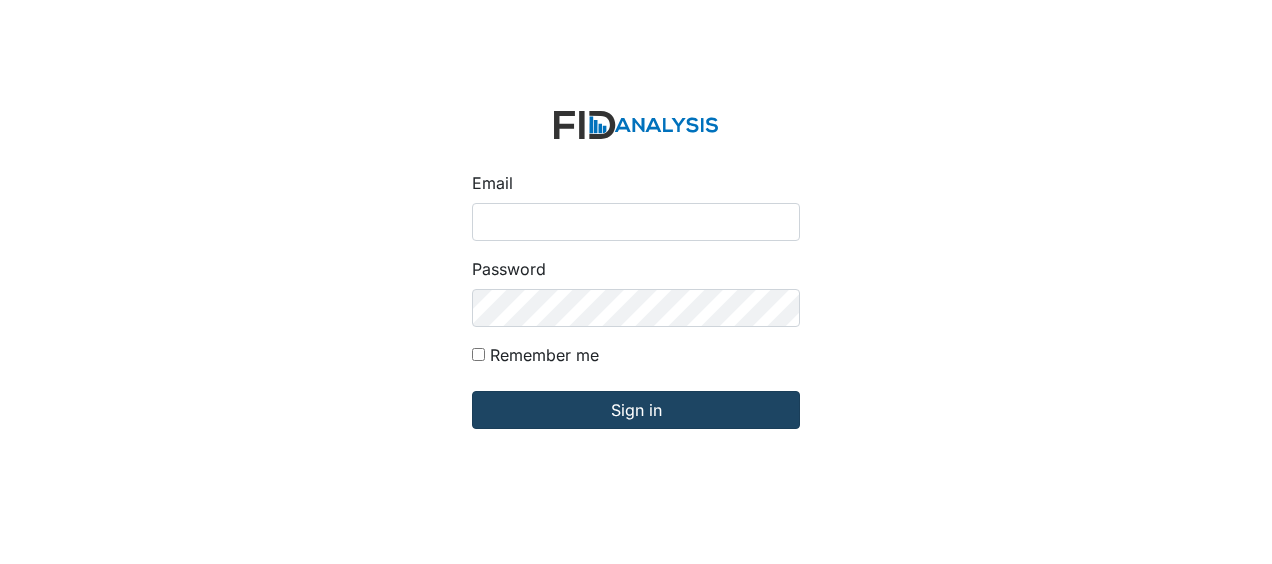 type on "[EMAIL_ADDRESS][DOMAIN_NAME]" 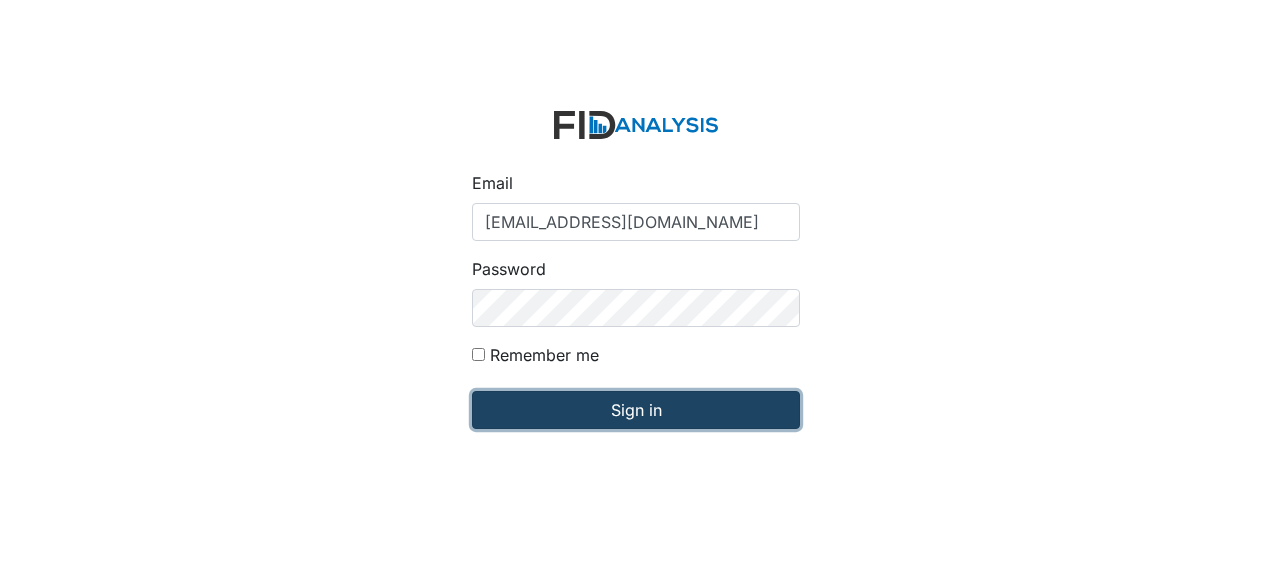 click on "Sign in" at bounding box center [636, 410] 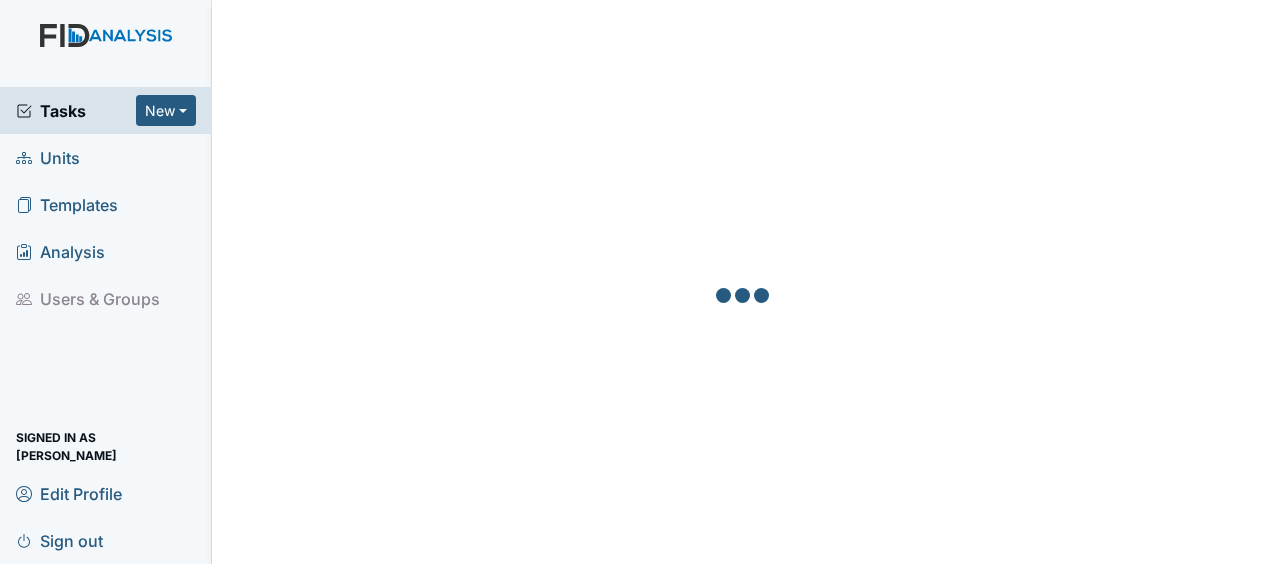 scroll, scrollTop: 0, scrollLeft: 0, axis: both 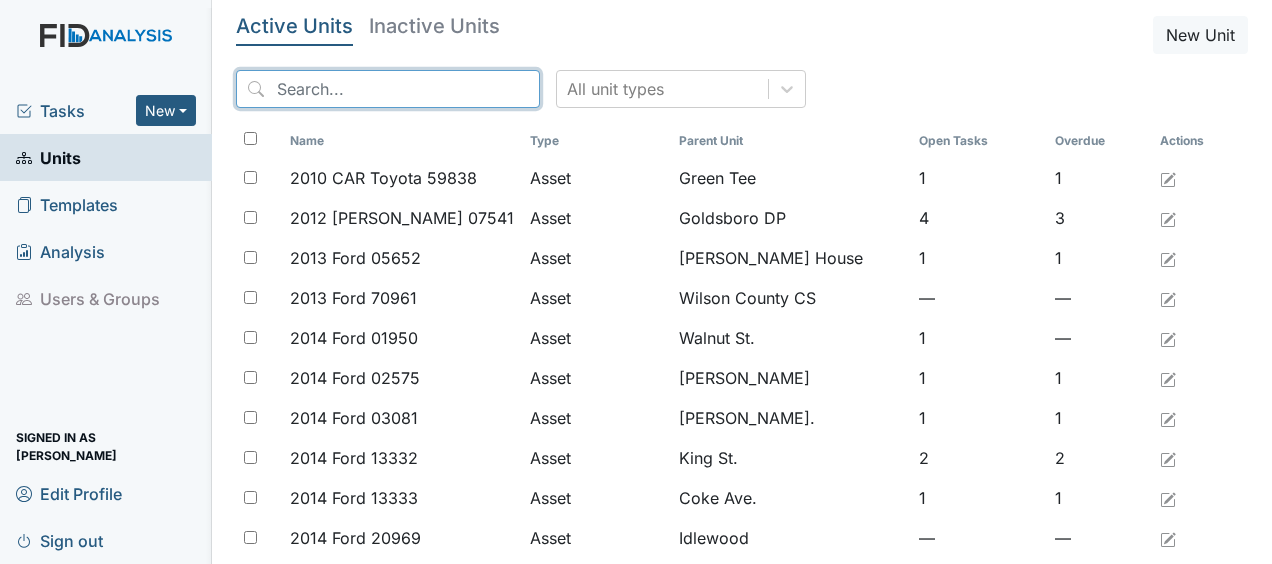 click at bounding box center [388, 89] 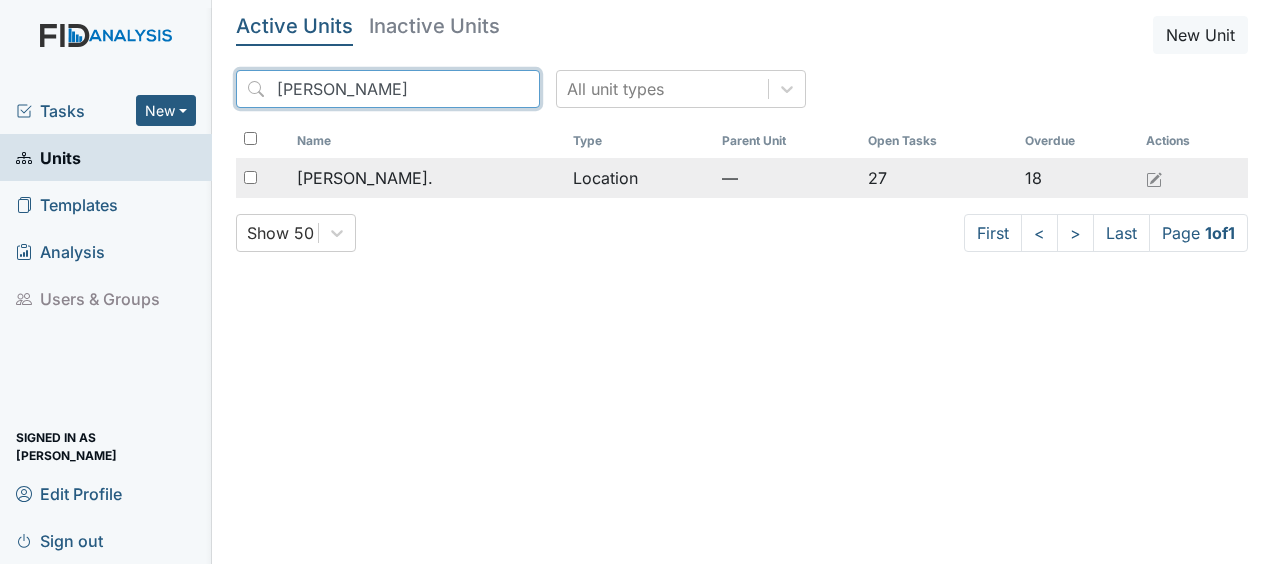 type on "william" 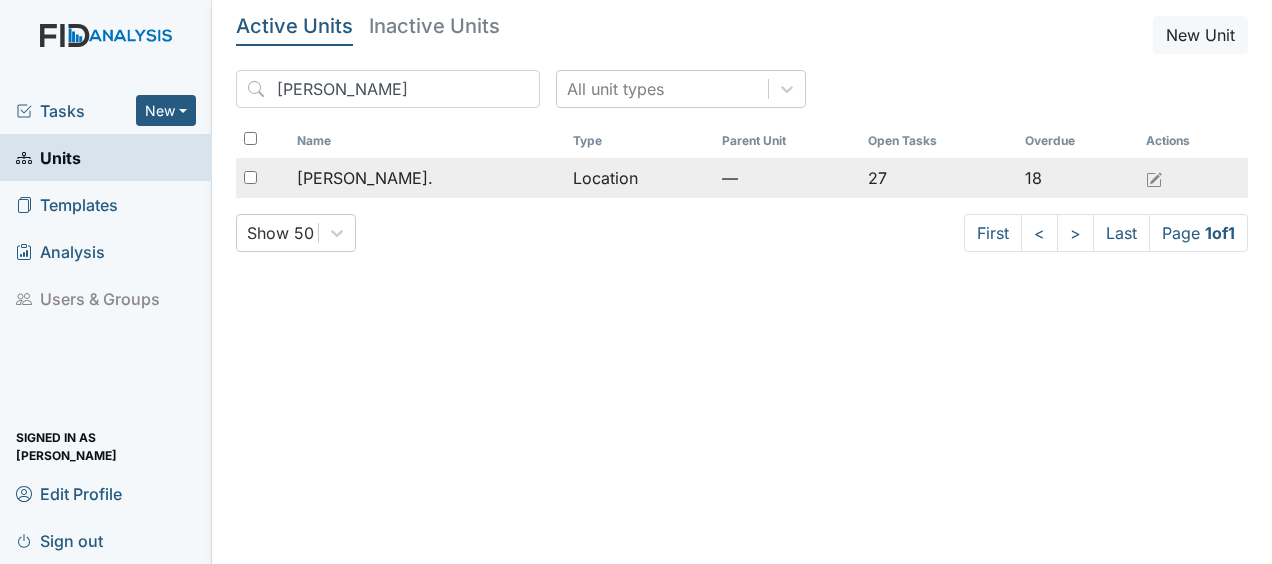 click on "[PERSON_NAME]." at bounding box center [426, 178] 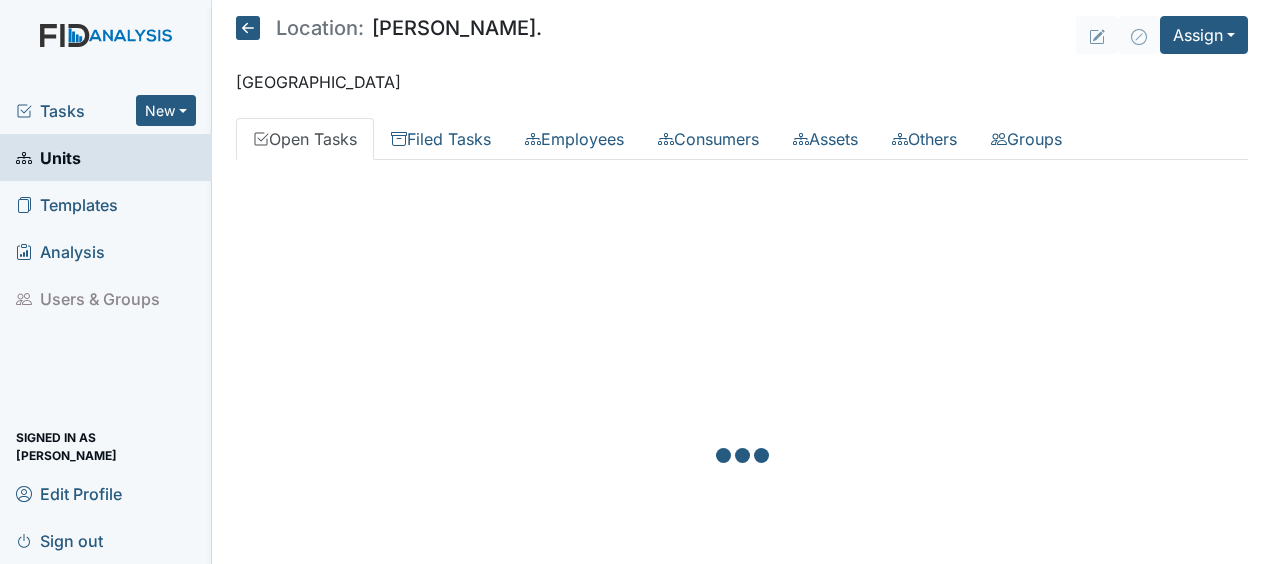 scroll, scrollTop: 0, scrollLeft: 0, axis: both 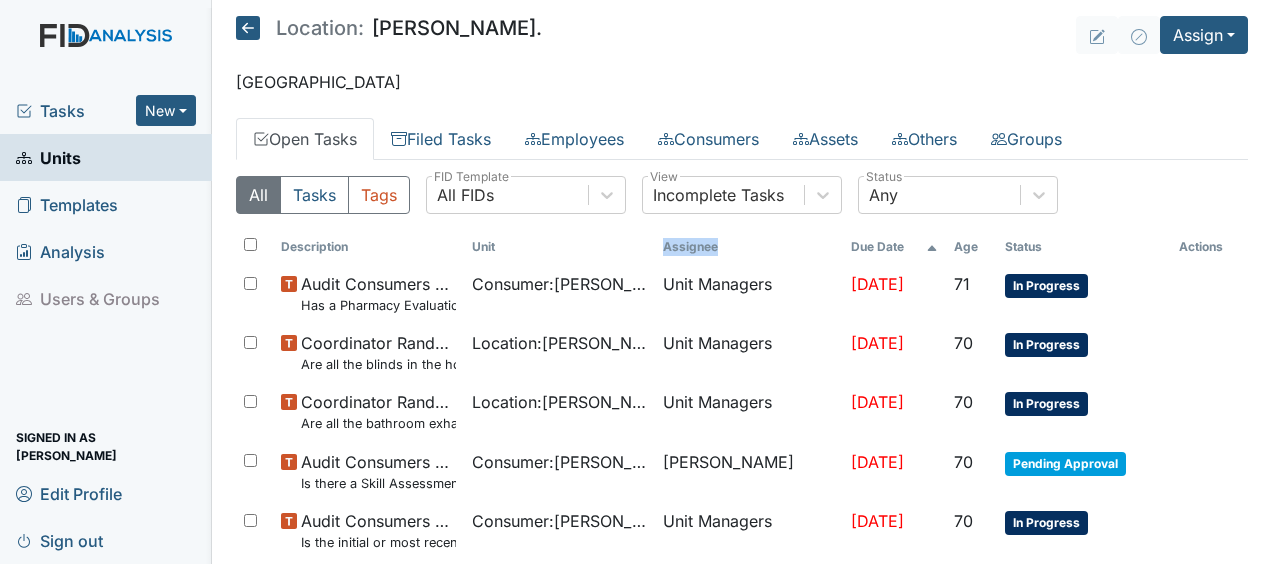drag, startPoint x: 569, startPoint y: 234, endPoint x: 752, endPoint y: 252, distance: 183.88312 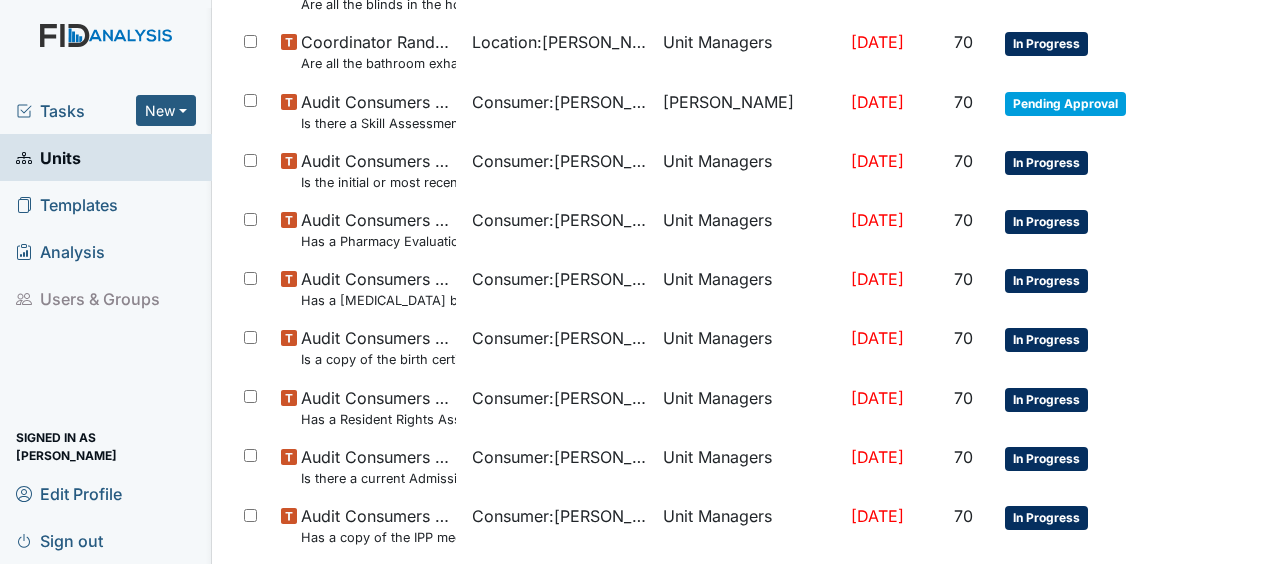 scroll, scrollTop: 386, scrollLeft: 0, axis: vertical 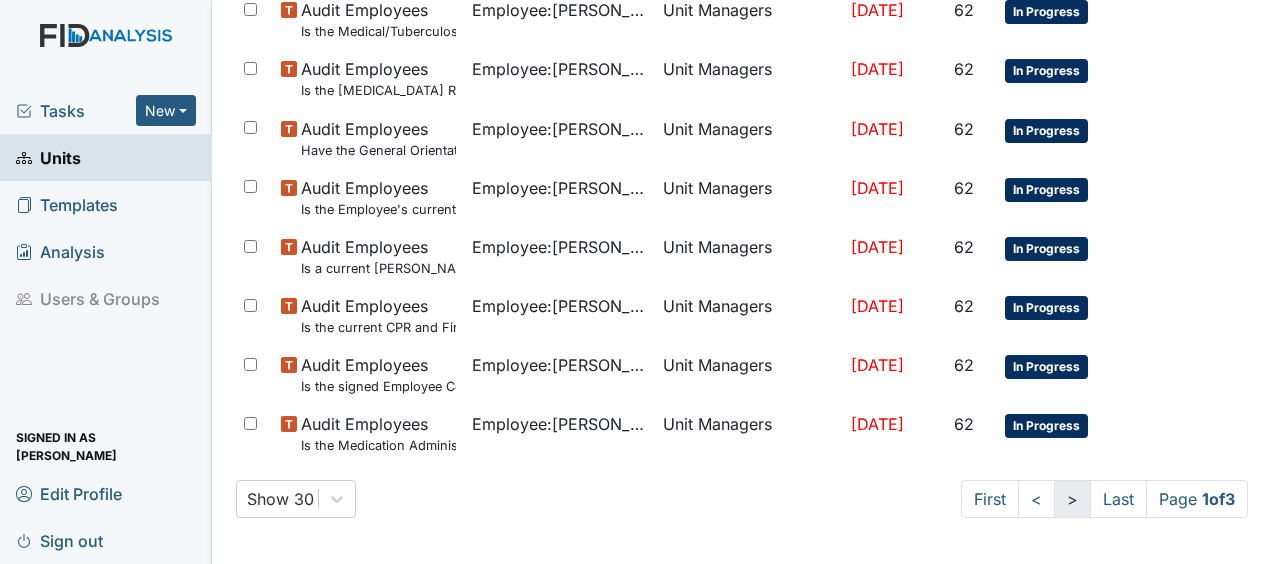 click on ">" at bounding box center [1072, 499] 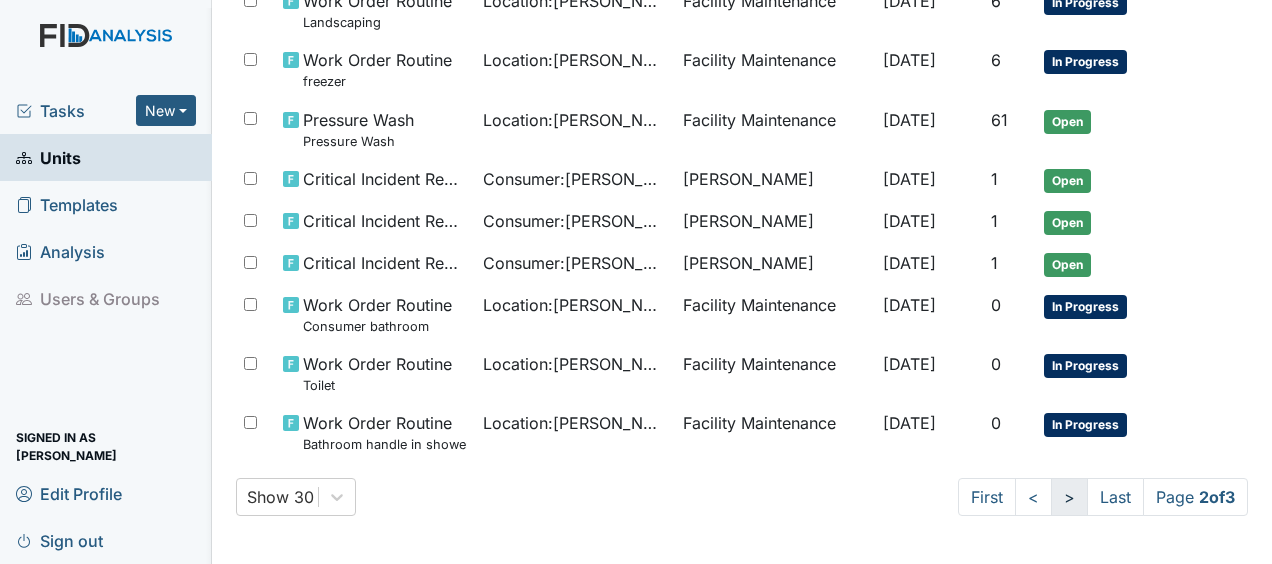 scroll, scrollTop: 1451, scrollLeft: 0, axis: vertical 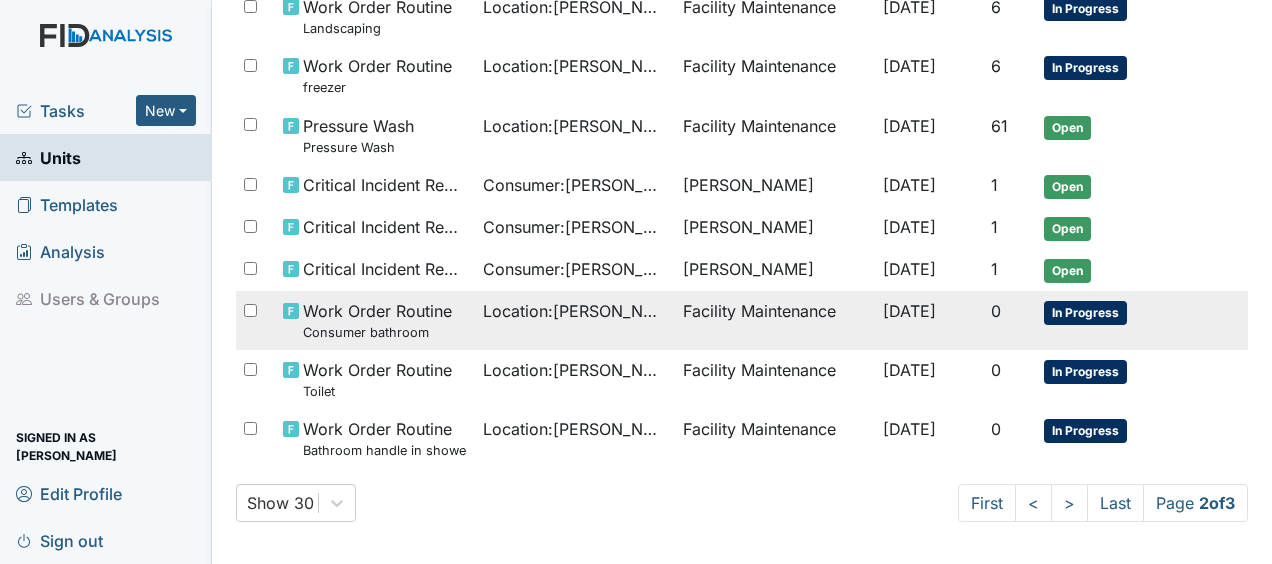 click on "Location :  William St." at bounding box center [575, 320] 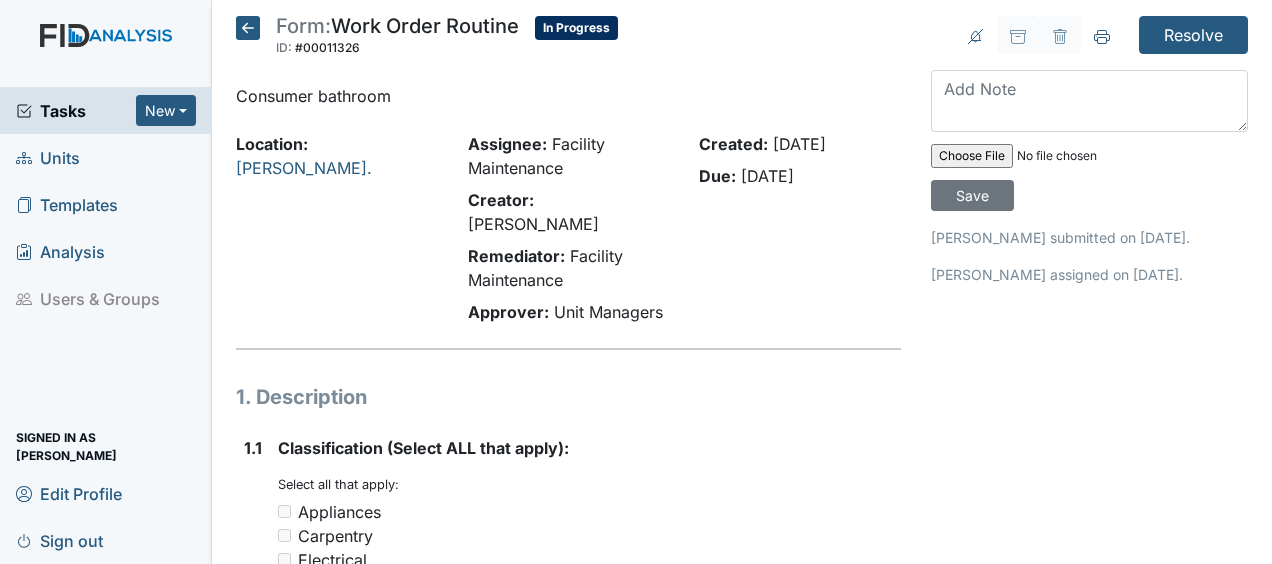 scroll, scrollTop: 0, scrollLeft: 0, axis: both 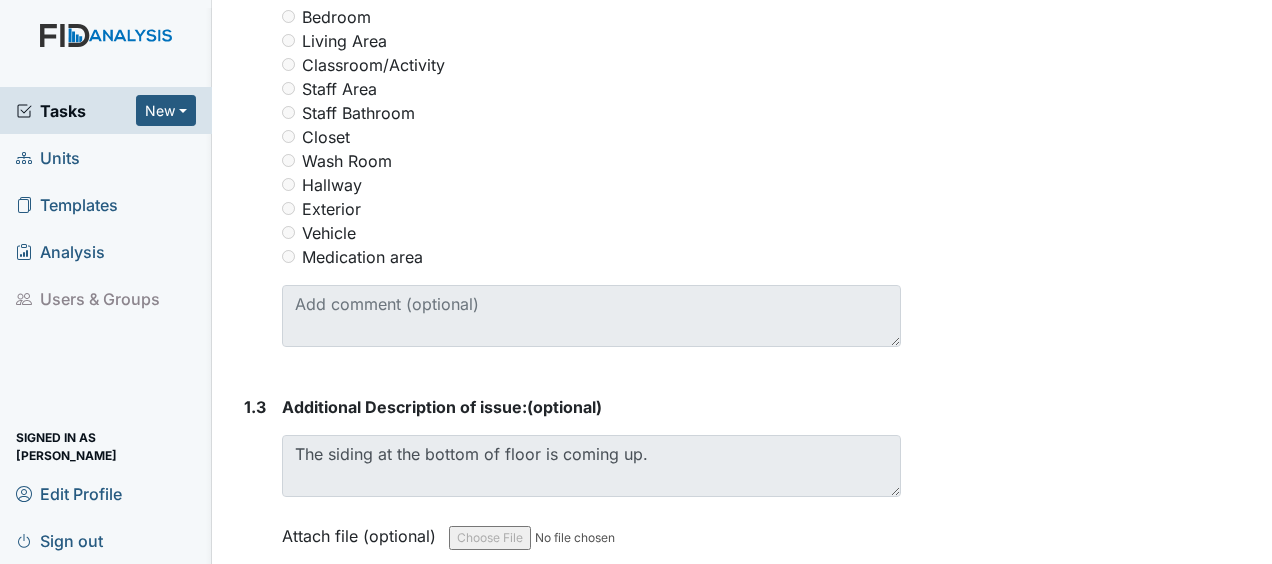 click on "Resolve
Archive Task
×
Are you sure you want to archive this task? It will appear as incomplete on reports.
Archive
Delete Task
×
Are you sure you want to delete this task?
[GEOGRAPHIC_DATA]
Save
[PERSON_NAME] submitted on [DATE].
[PERSON_NAME] assigned on [DATE]." at bounding box center (1089, 32) 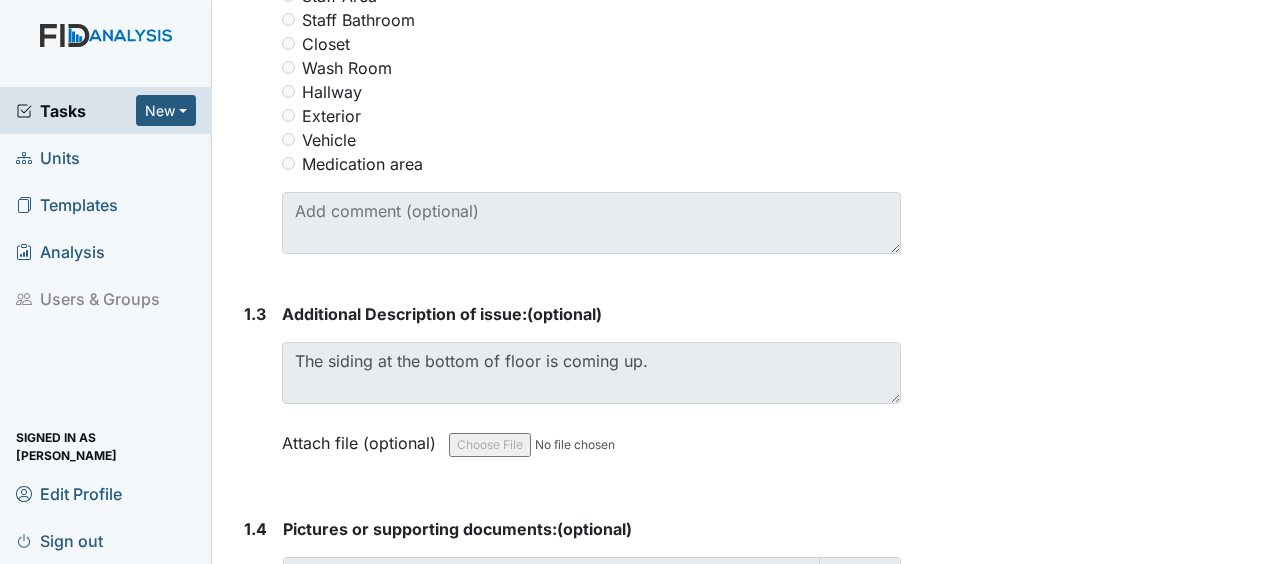scroll, scrollTop: 668, scrollLeft: 0, axis: vertical 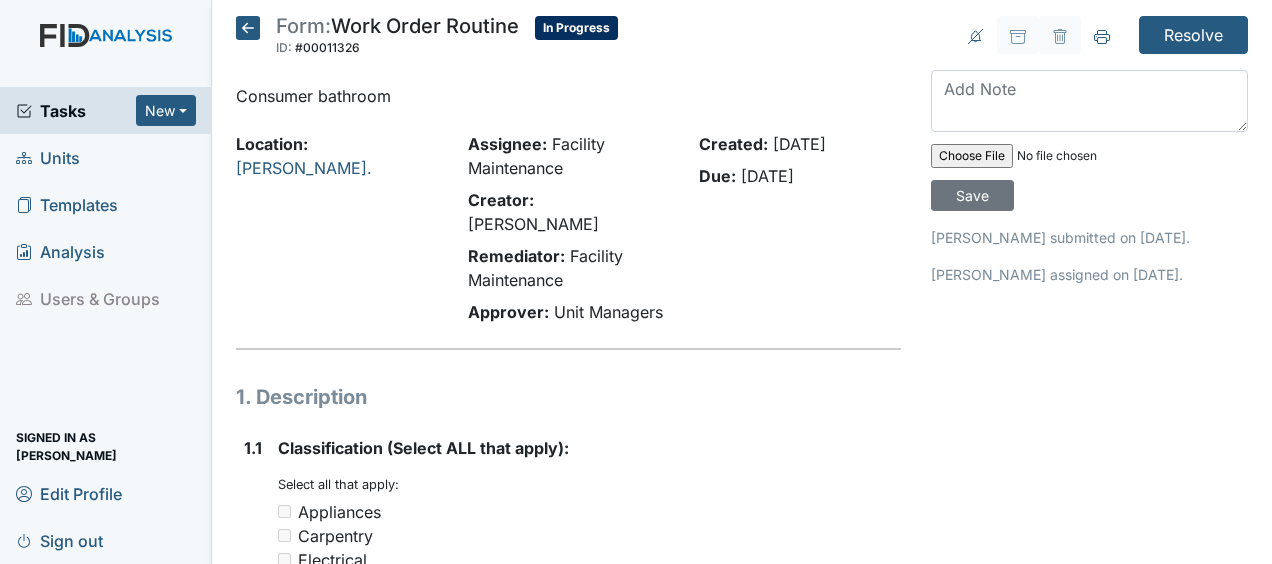 click 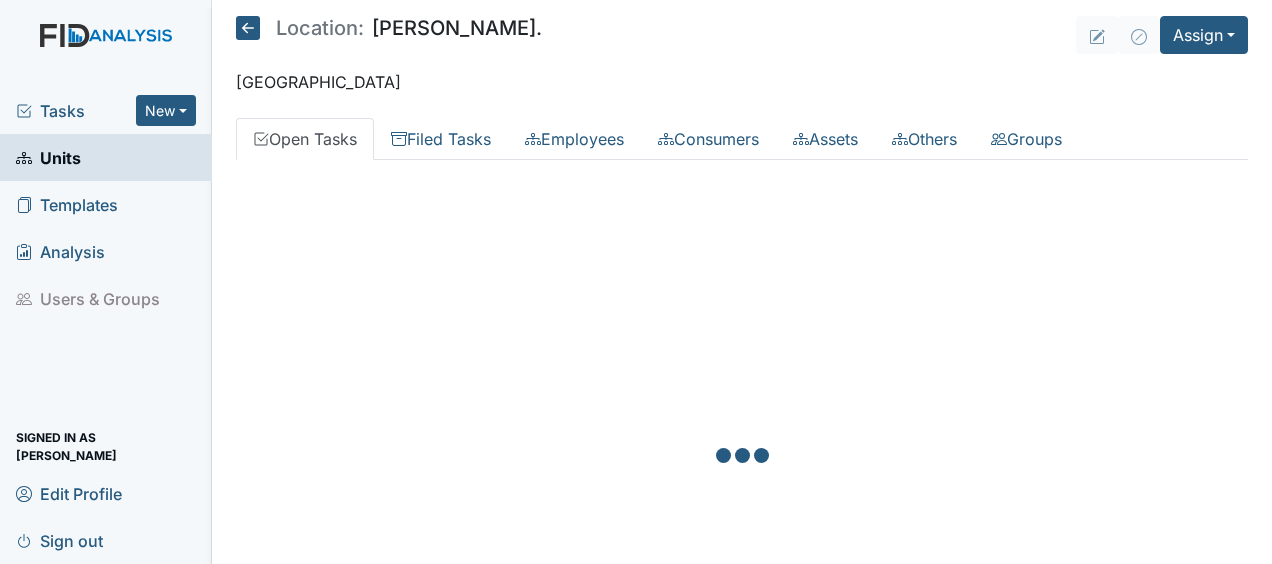 scroll, scrollTop: 0, scrollLeft: 0, axis: both 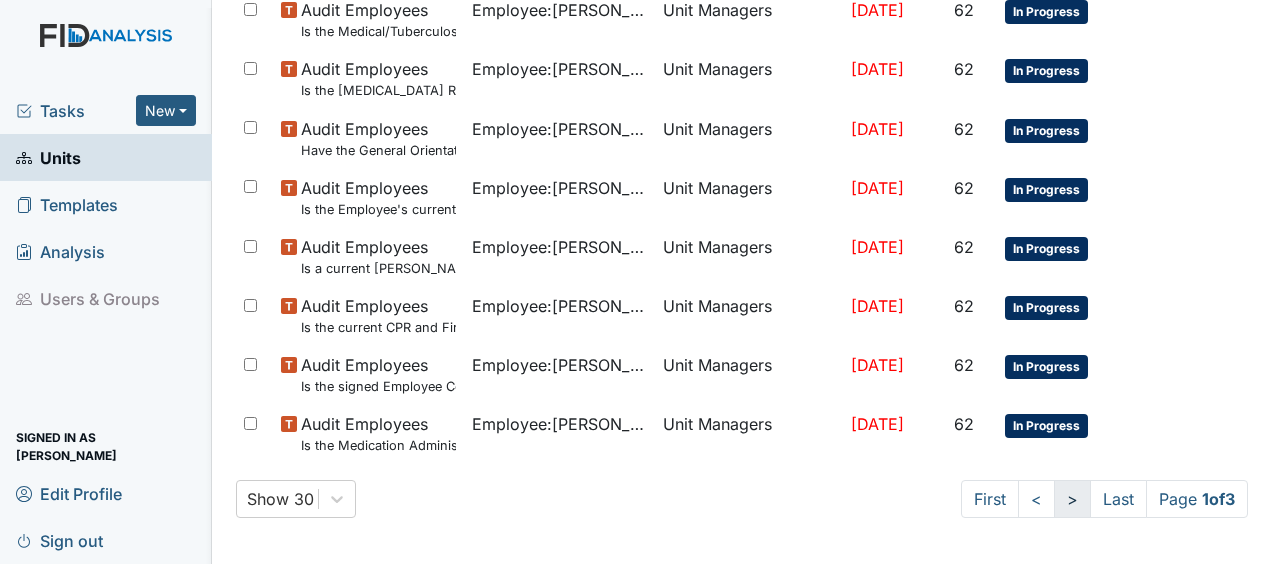 click on ">" at bounding box center [1072, 499] 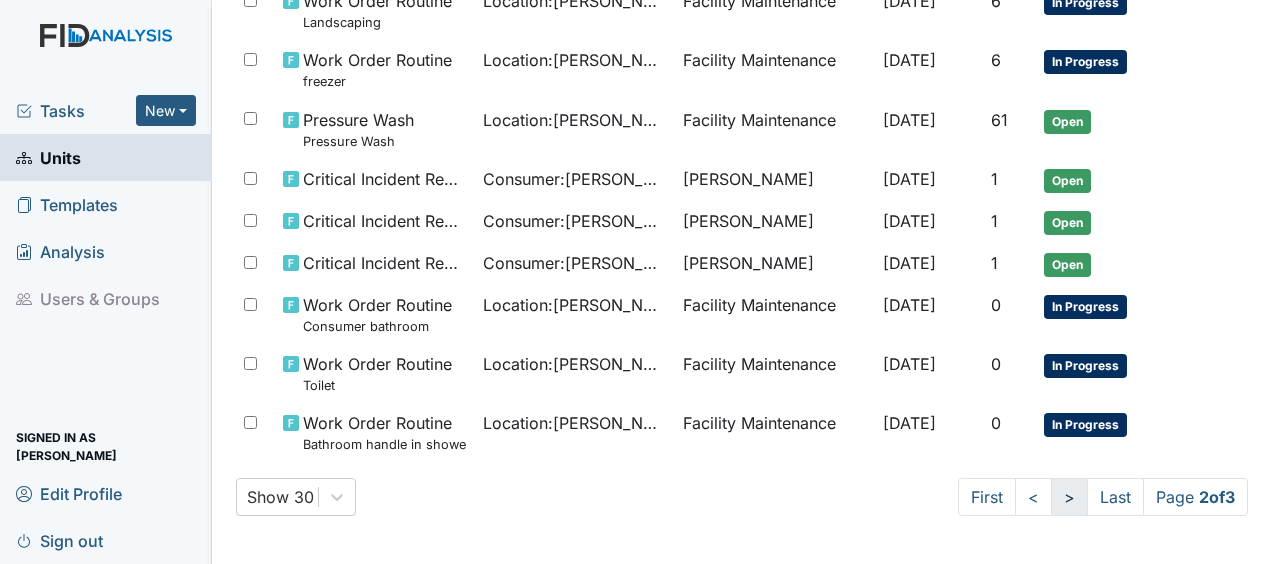 scroll, scrollTop: 1451, scrollLeft: 0, axis: vertical 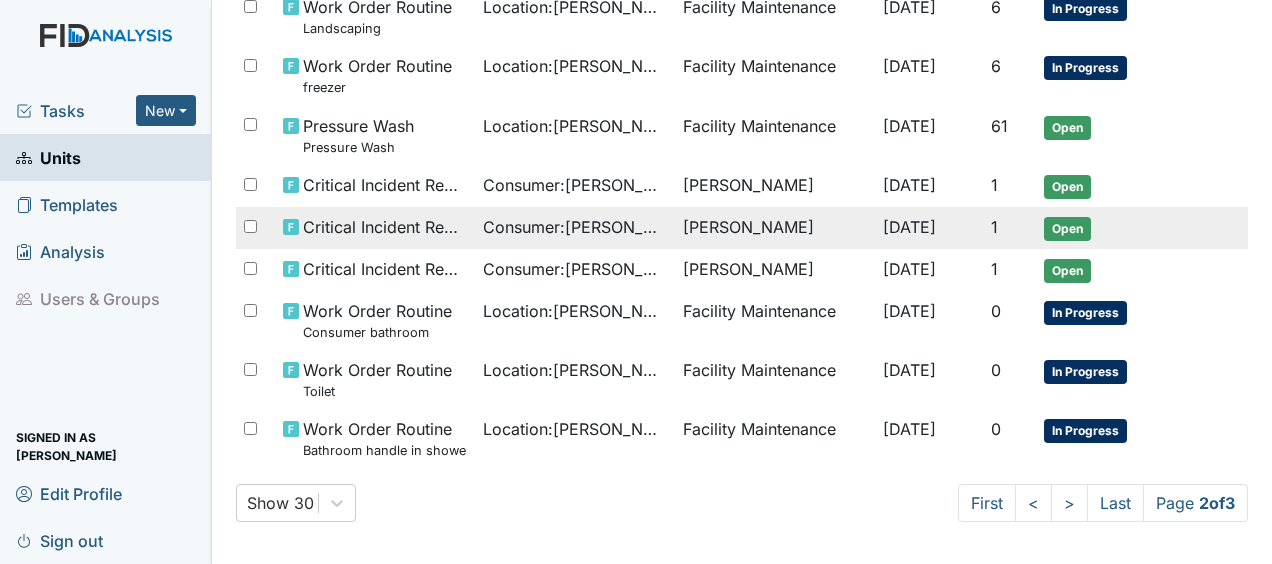 click on "Critical Incident Report Consumer :  Byas, Rodney Kiarra McCoy Aug 4, 2025 1 Open" at bounding box center [742, 228] 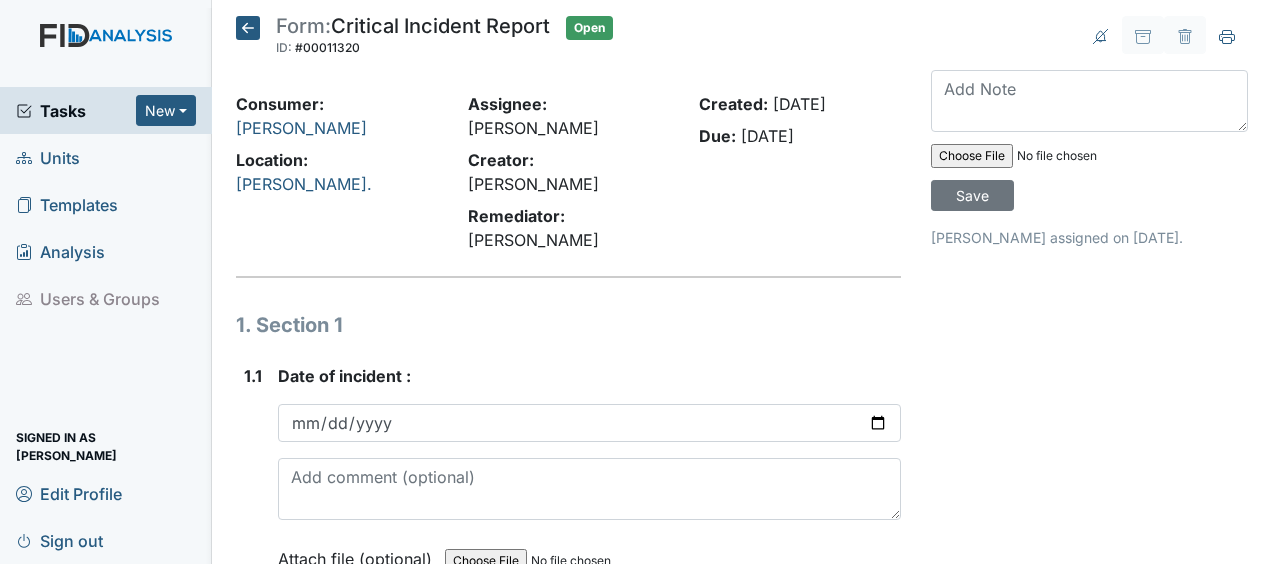 scroll, scrollTop: 0, scrollLeft: 0, axis: both 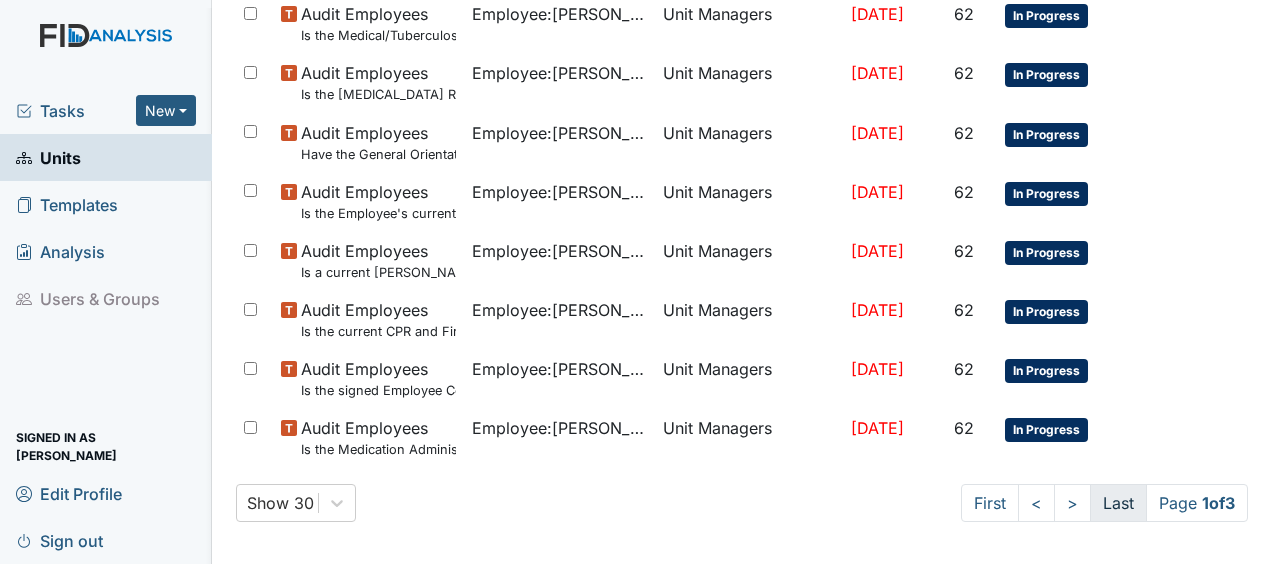 click on "Last" at bounding box center [1118, 503] 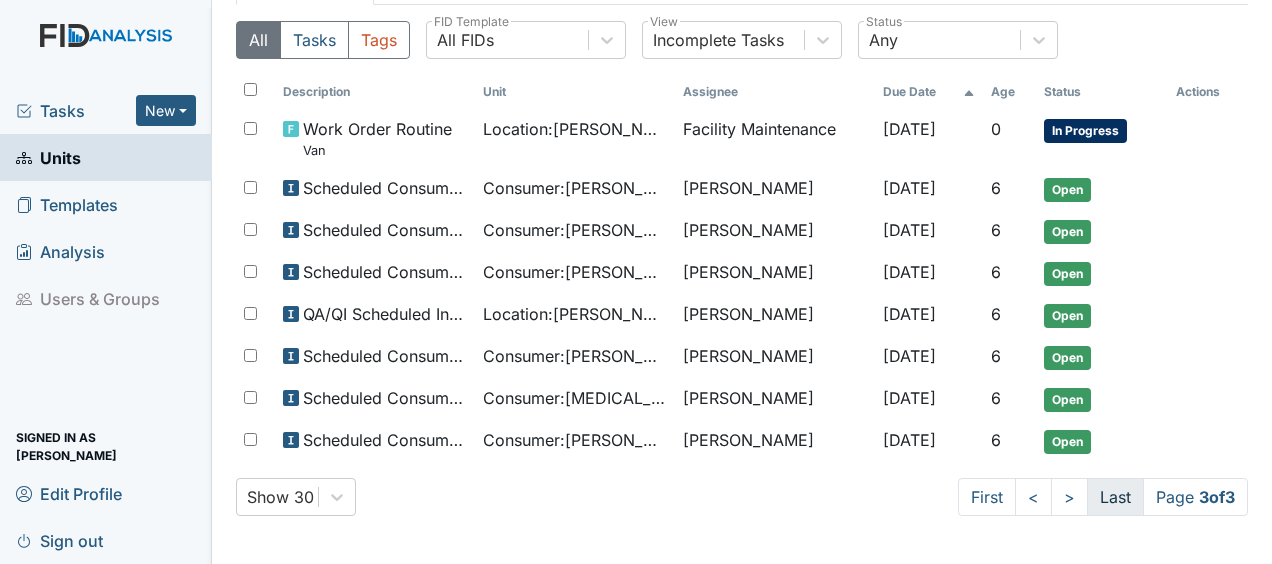 scroll, scrollTop: 148, scrollLeft: 0, axis: vertical 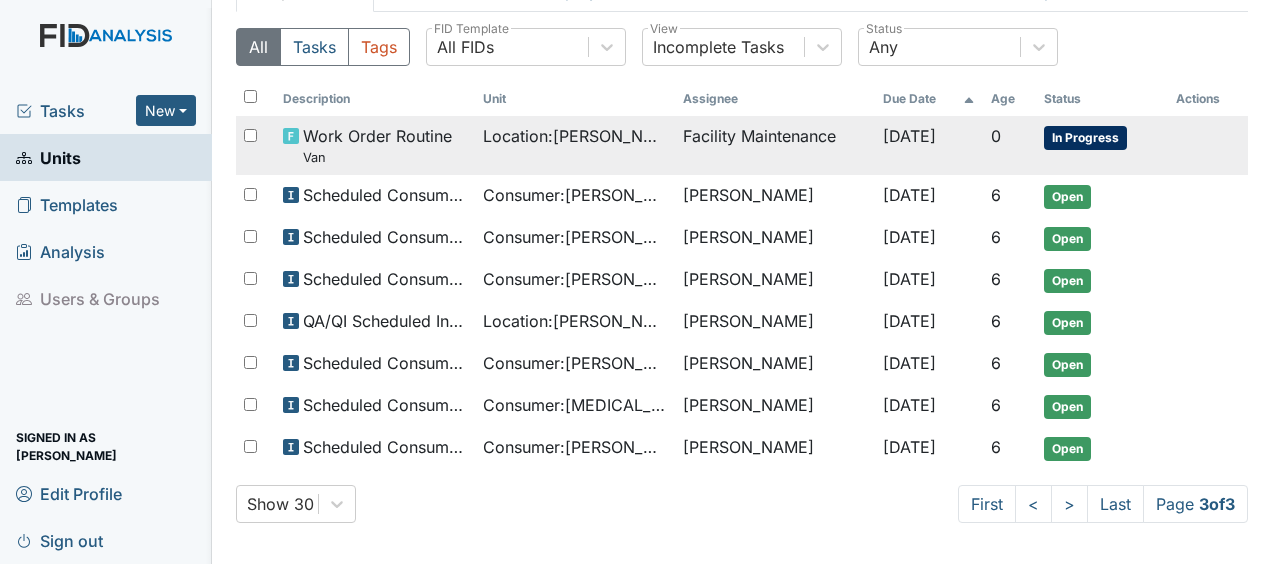 click on "Facility Maintenance" at bounding box center (775, 145) 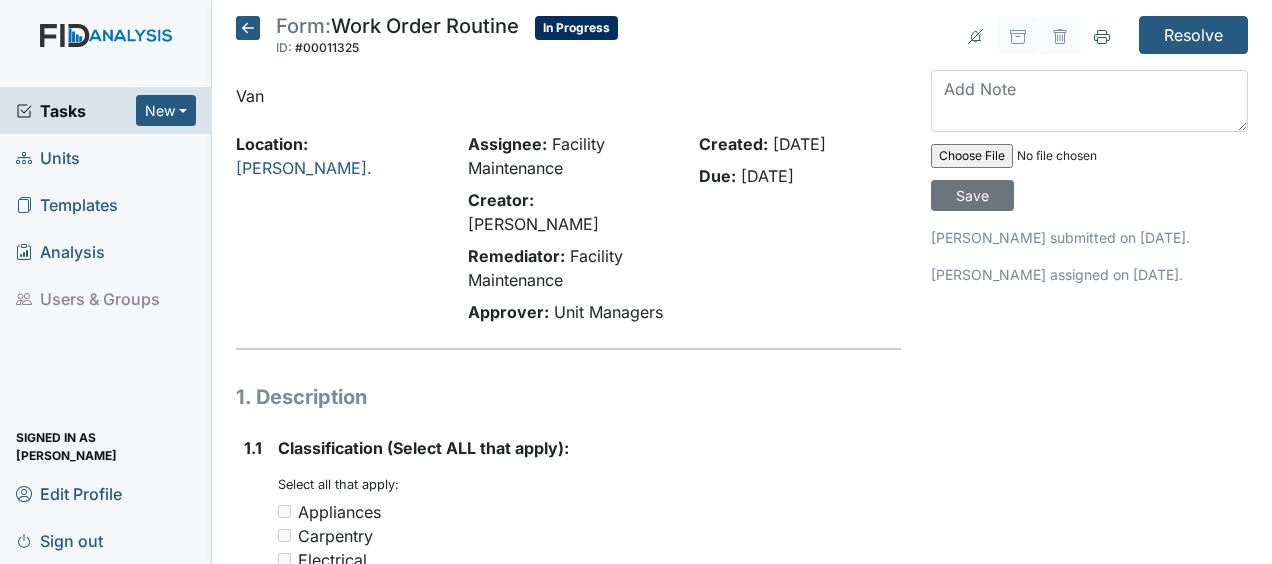 scroll, scrollTop: 0, scrollLeft: 0, axis: both 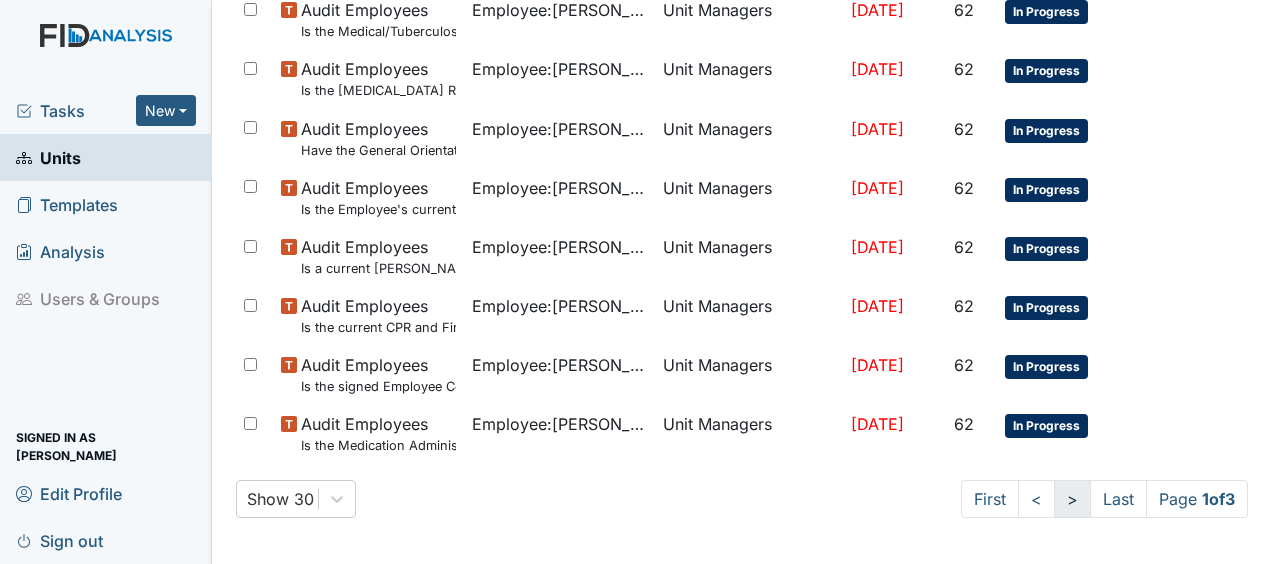 click on ">" at bounding box center [1072, 499] 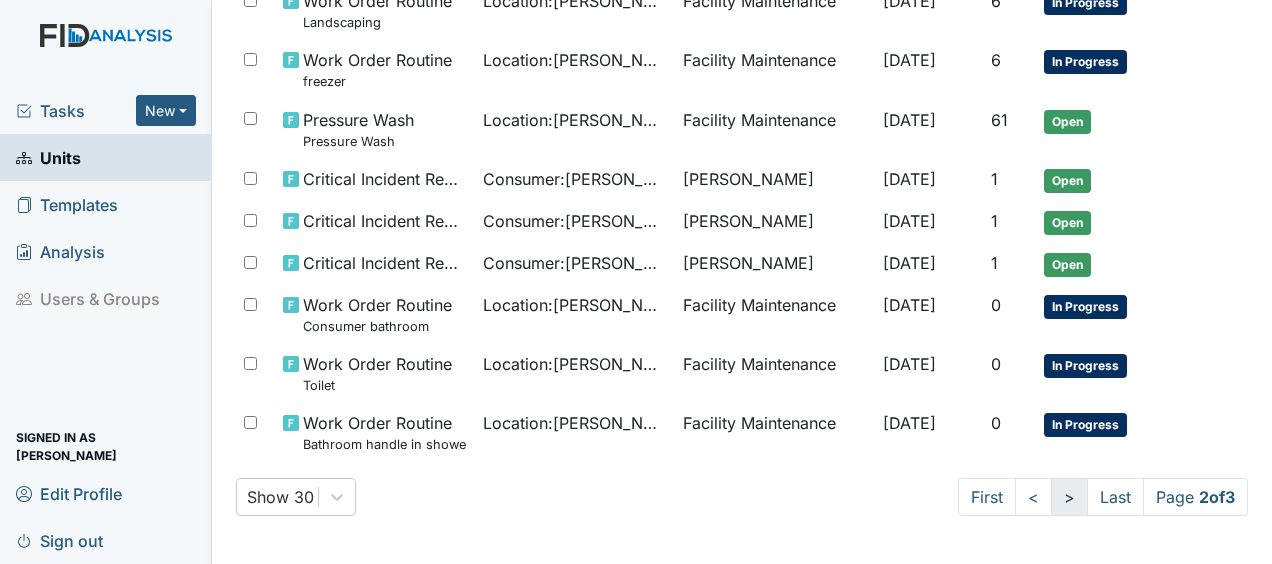 scroll, scrollTop: 1451, scrollLeft: 0, axis: vertical 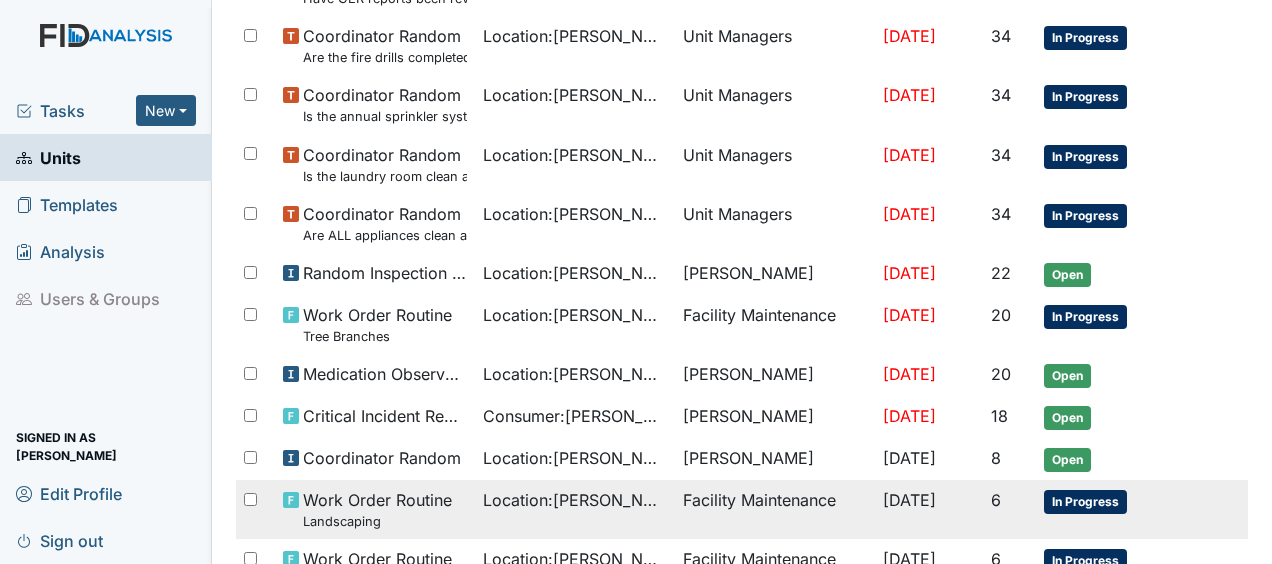 click on "[DATE]" at bounding box center (909, 500) 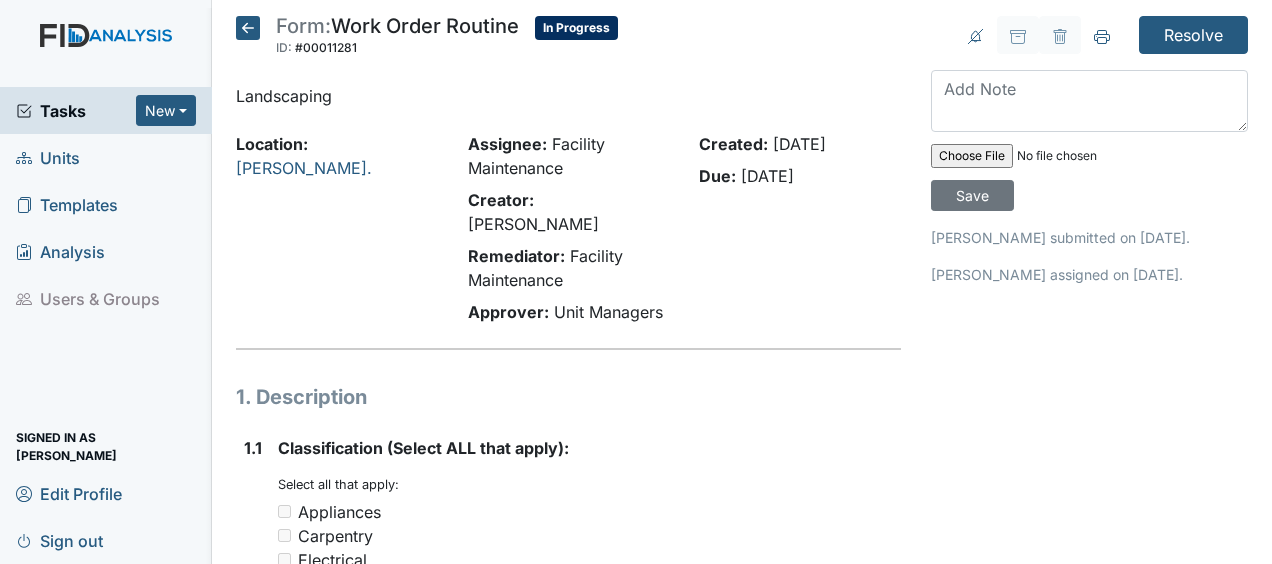 scroll, scrollTop: 0, scrollLeft: 0, axis: both 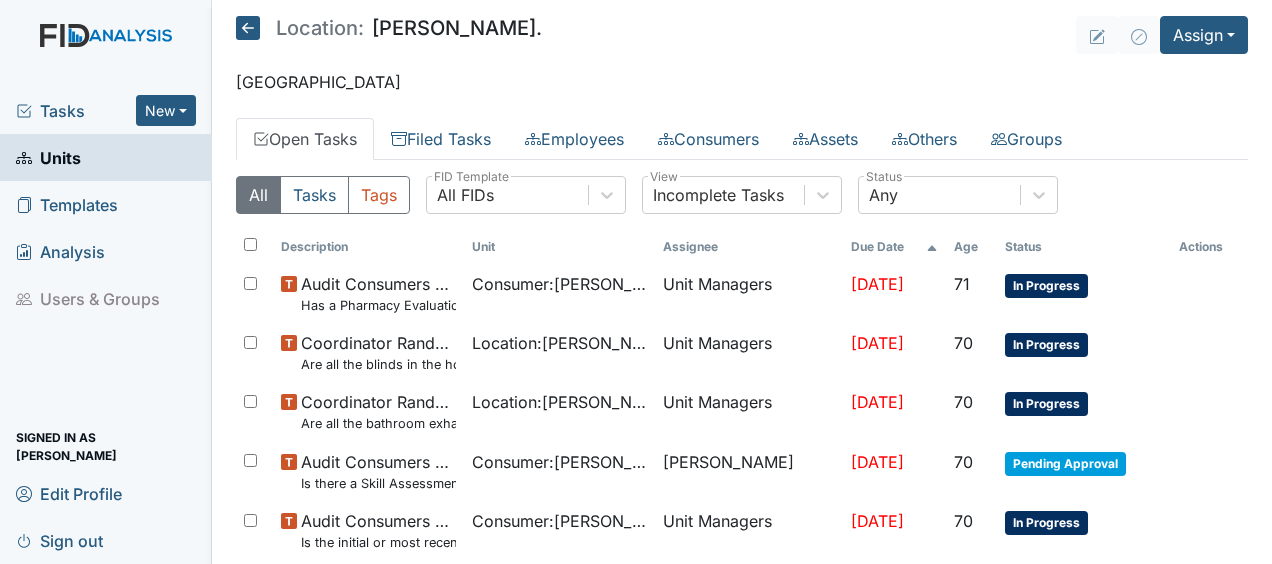 click 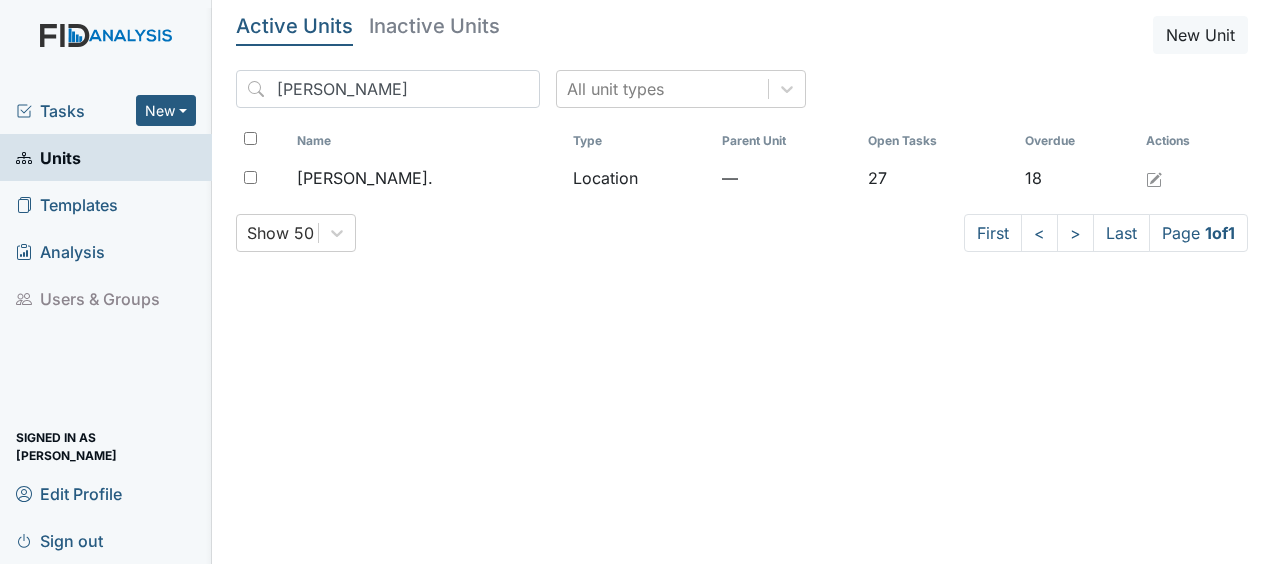 scroll, scrollTop: 0, scrollLeft: 0, axis: both 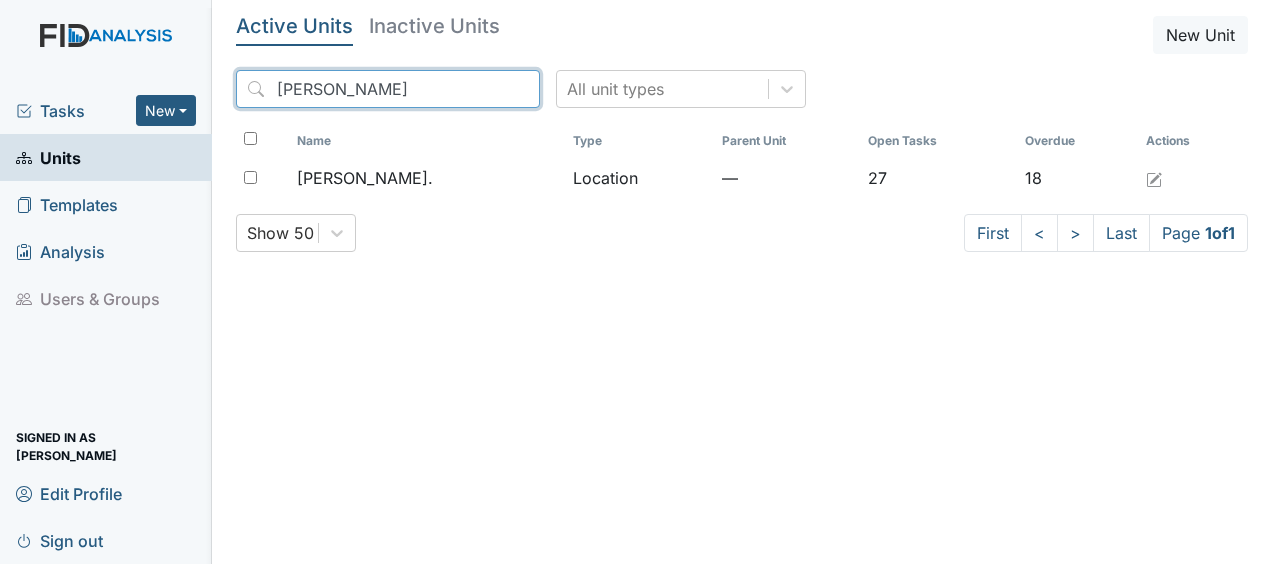 click on "[PERSON_NAME]" at bounding box center (388, 89) 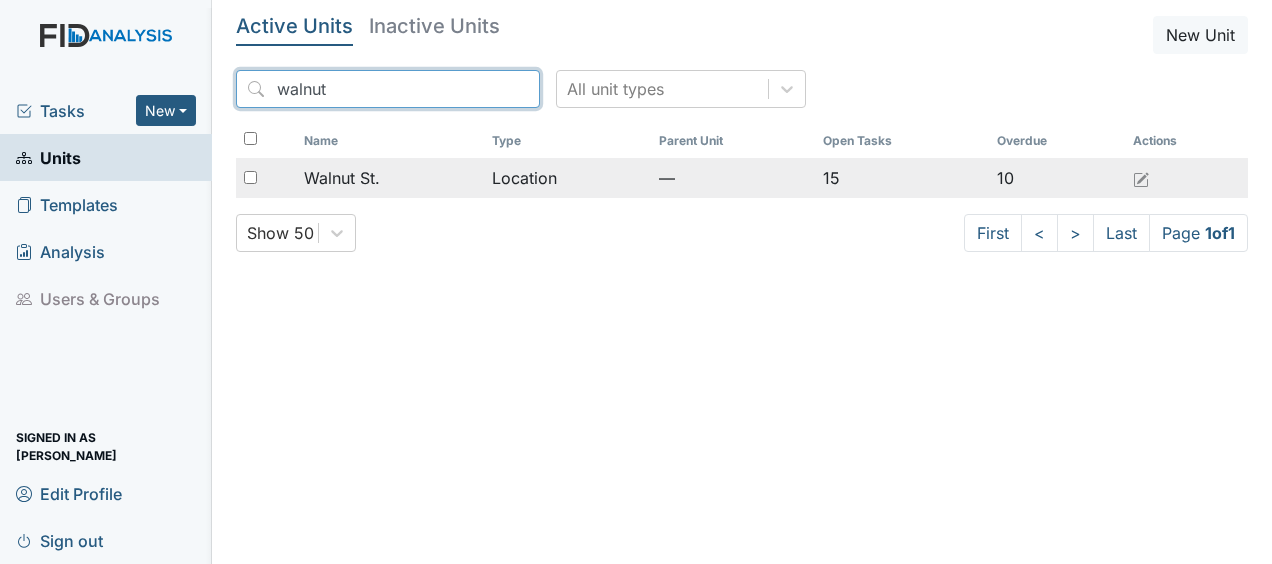 type on "walnut" 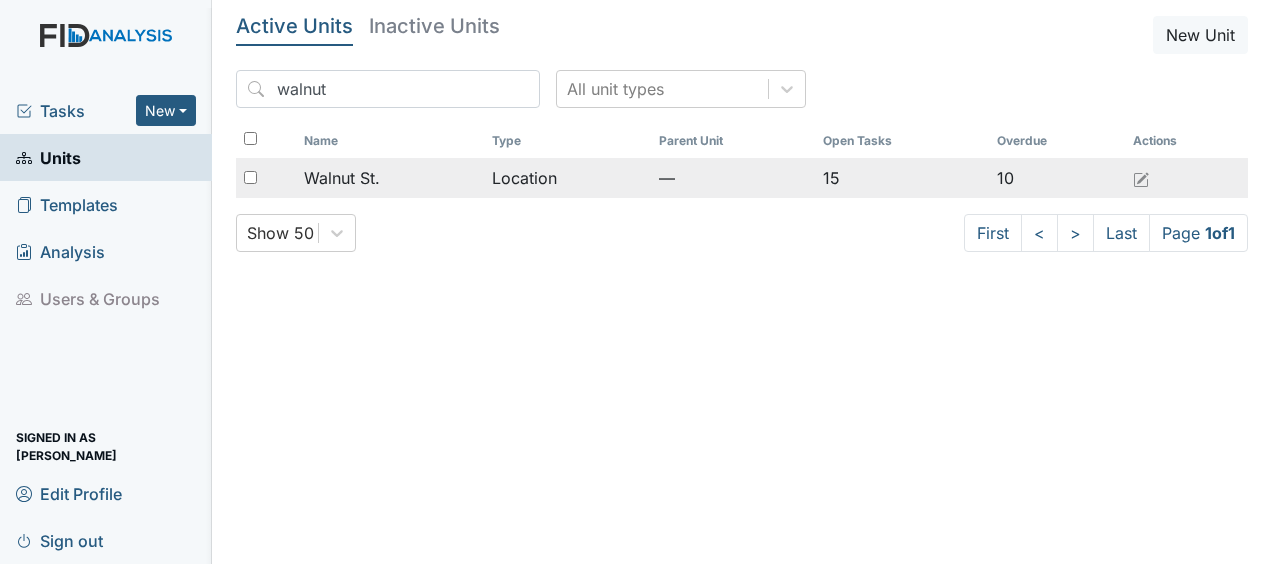 click on "Walnut St." at bounding box center (342, 178) 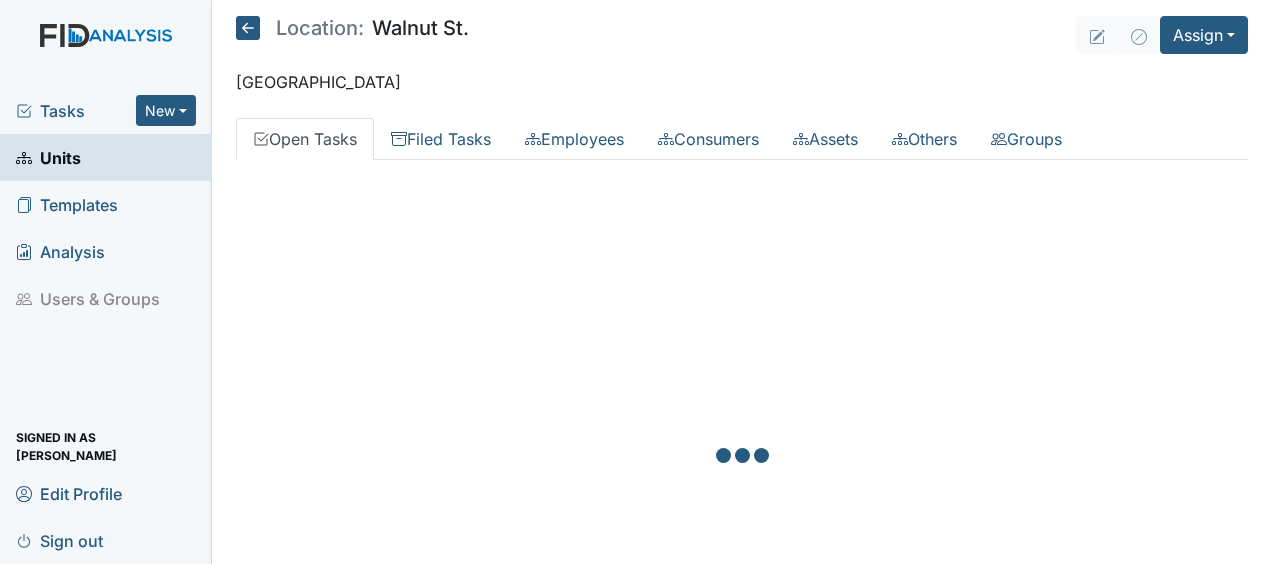 scroll, scrollTop: 0, scrollLeft: 0, axis: both 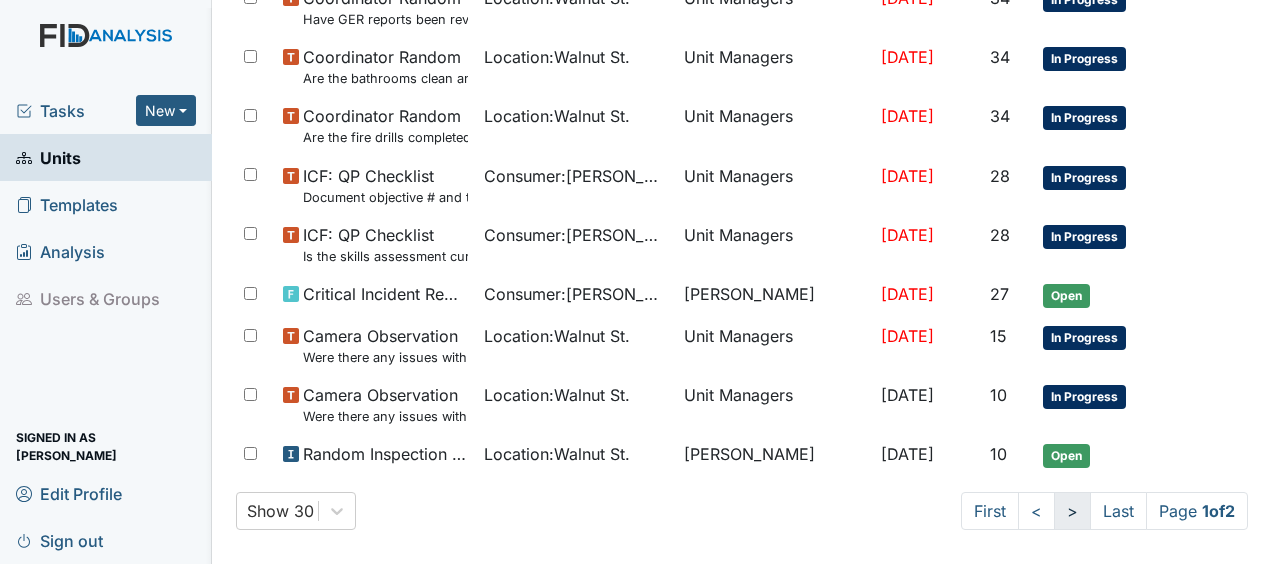 click on ">" at bounding box center (1072, 511) 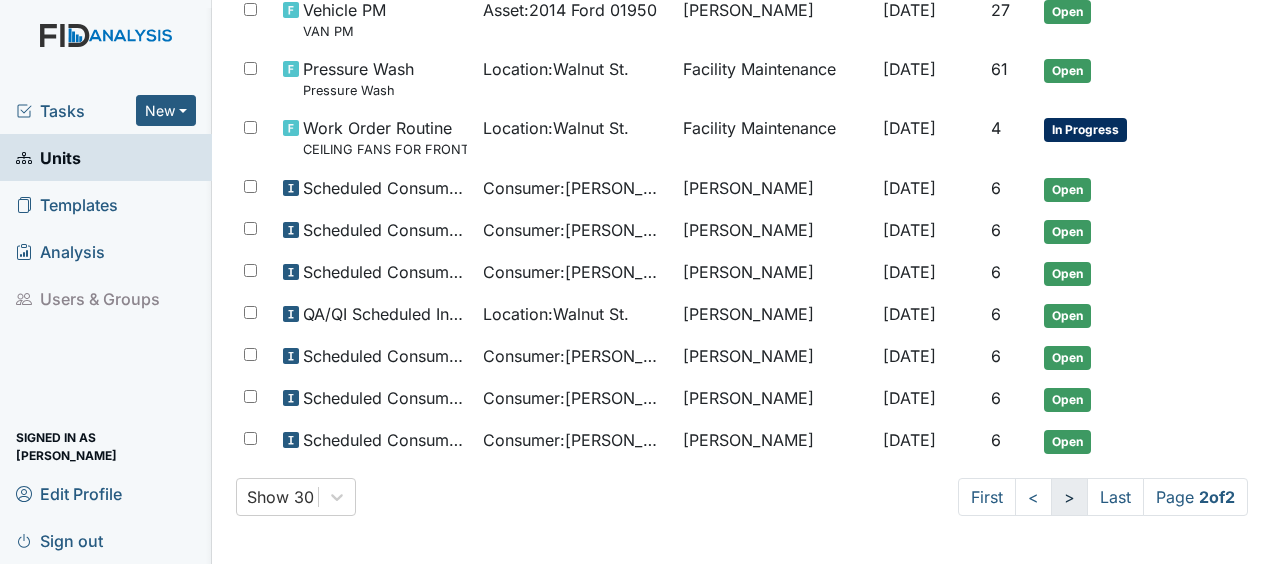 scroll, scrollTop: 267, scrollLeft: 0, axis: vertical 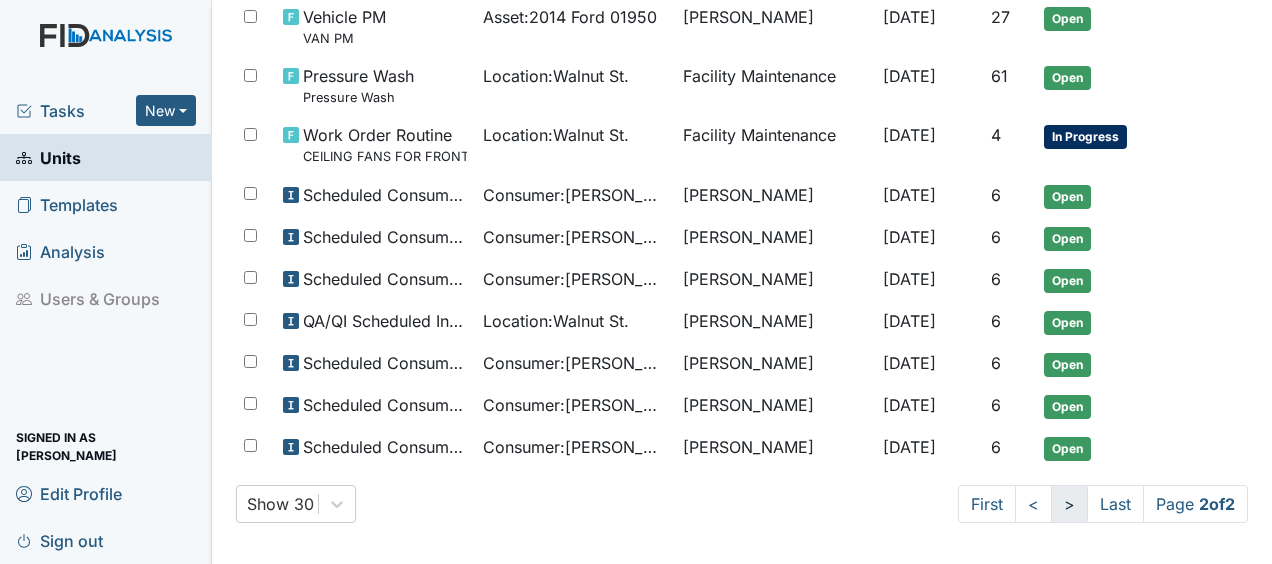 click on ">" at bounding box center [1069, 504] 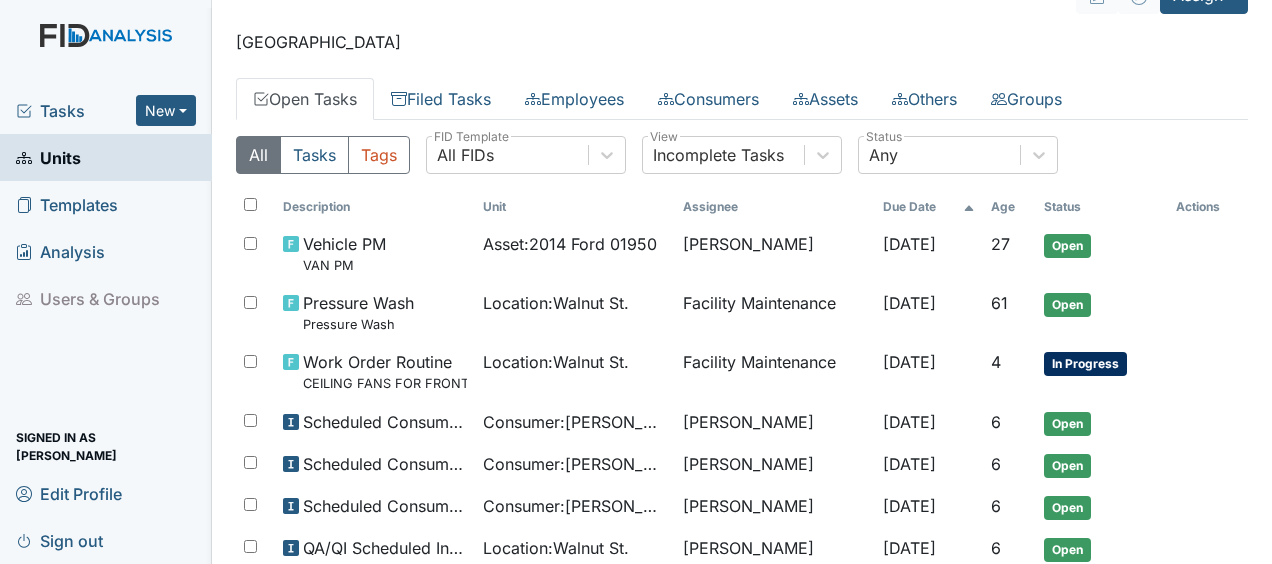 scroll, scrollTop: 0, scrollLeft: 0, axis: both 